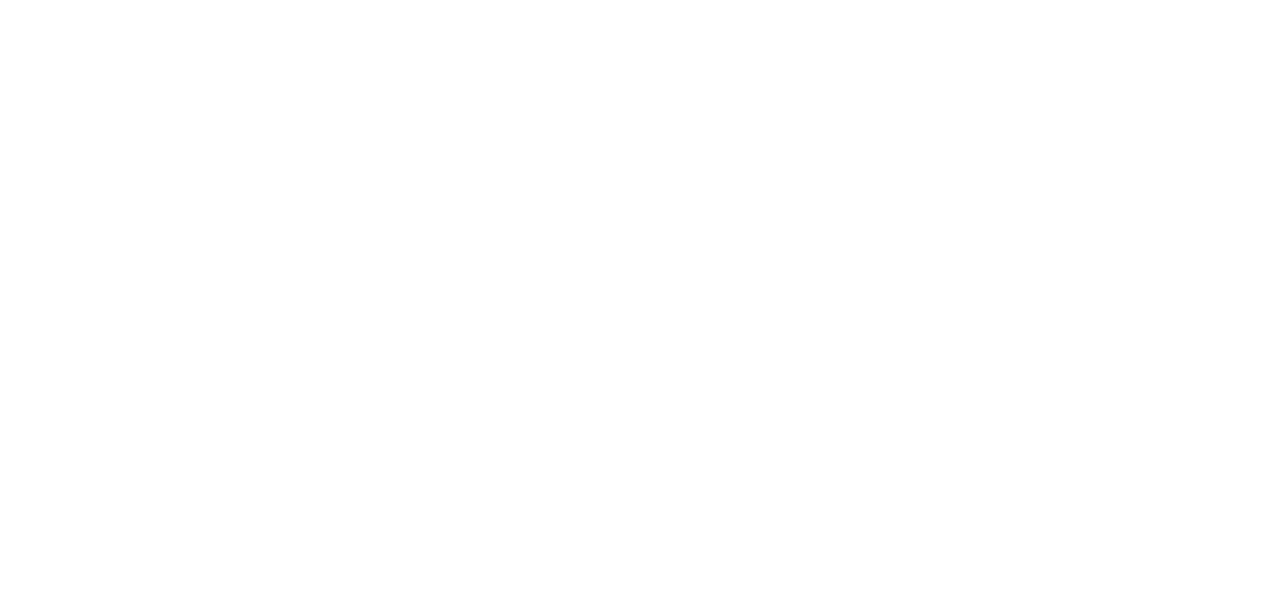 scroll, scrollTop: 0, scrollLeft: 0, axis: both 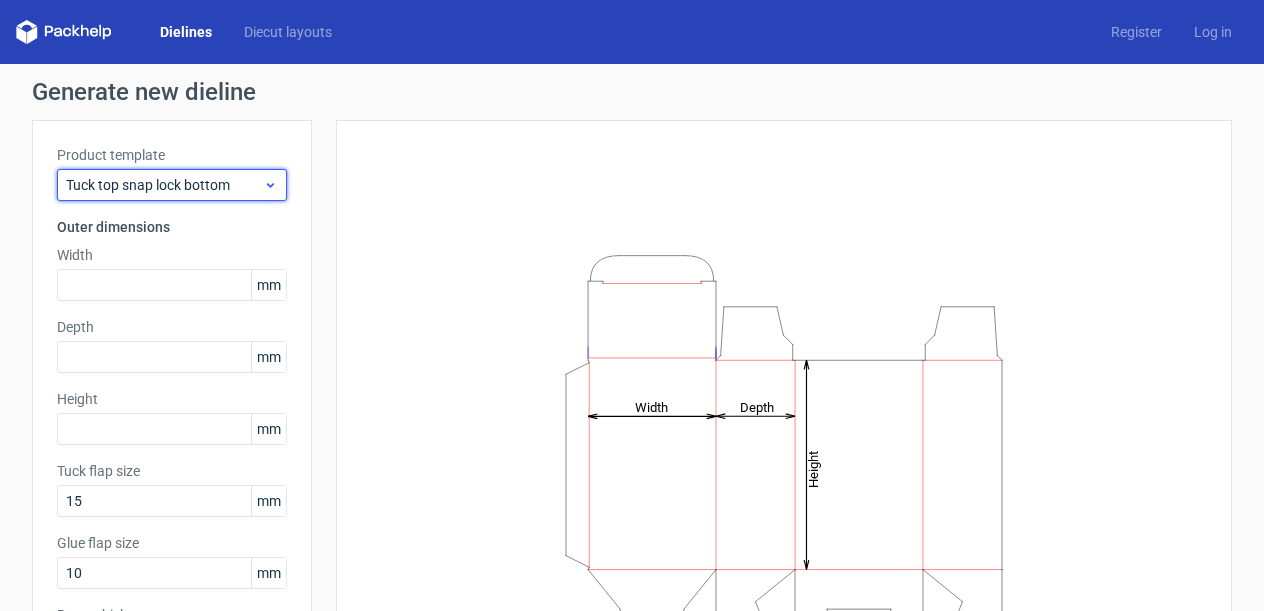click 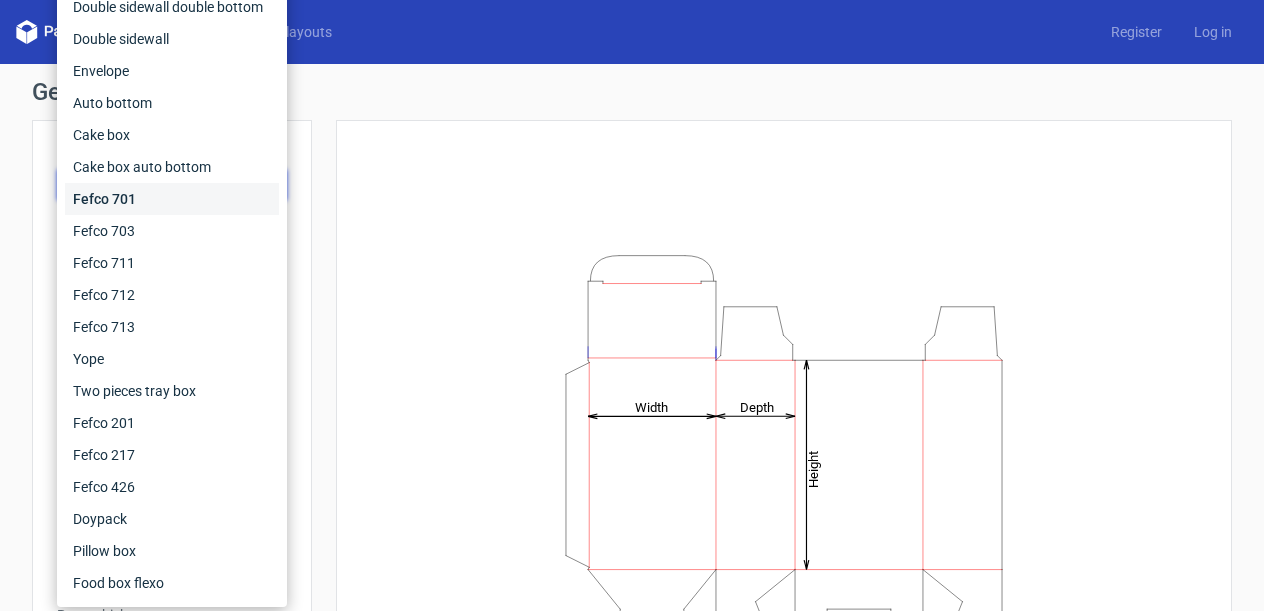 click on "Fefco 701" at bounding box center (172, 199) 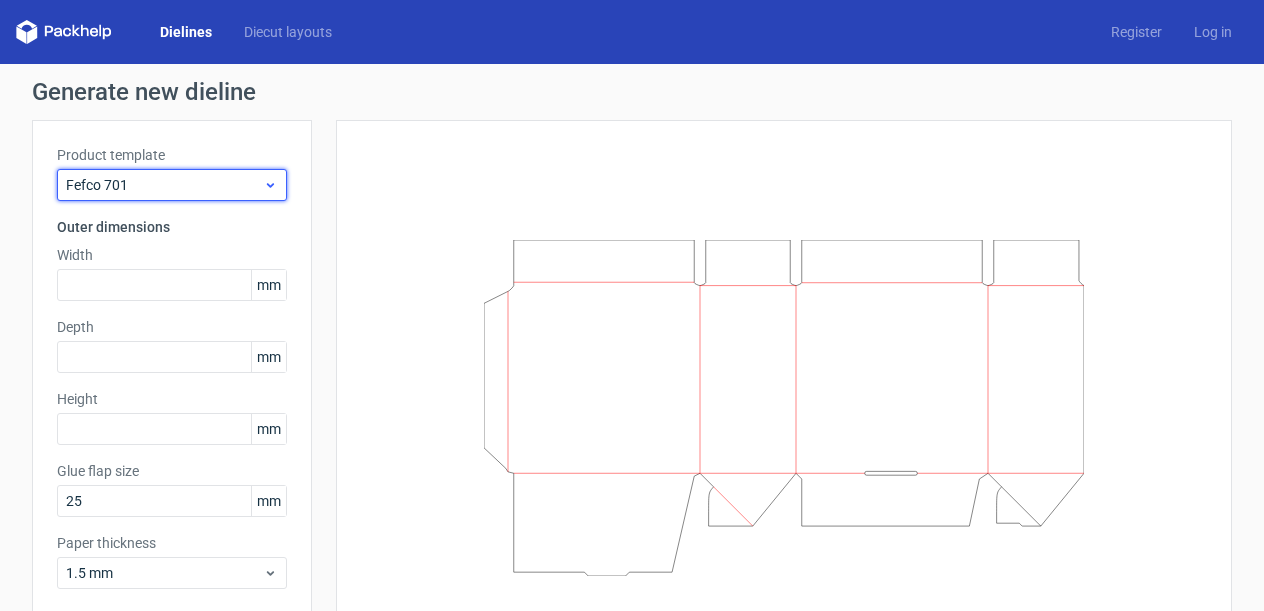 click 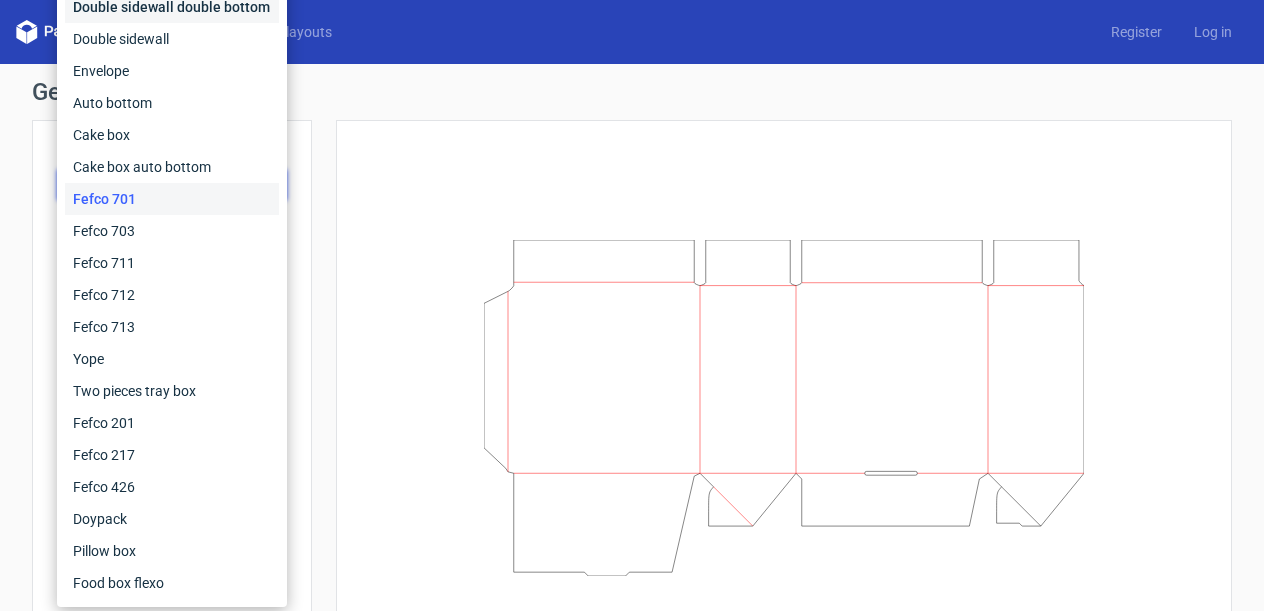 click on "Double sidewall double bottom" at bounding box center (172, 7) 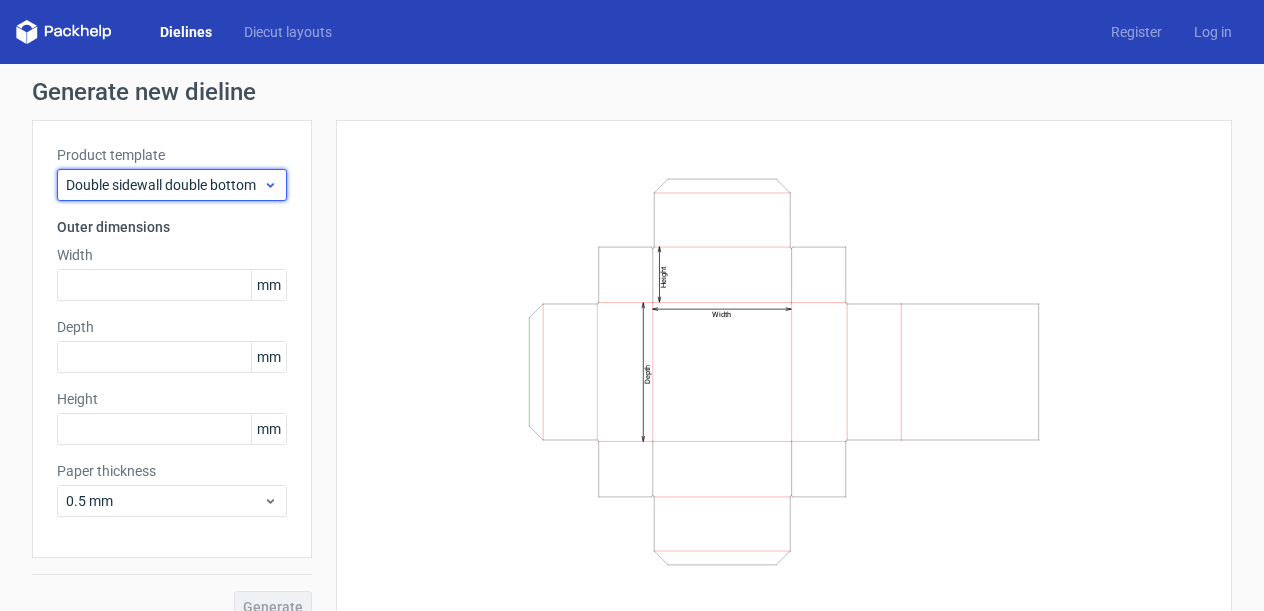 click on "Double sidewall double bottom" at bounding box center (164, 185) 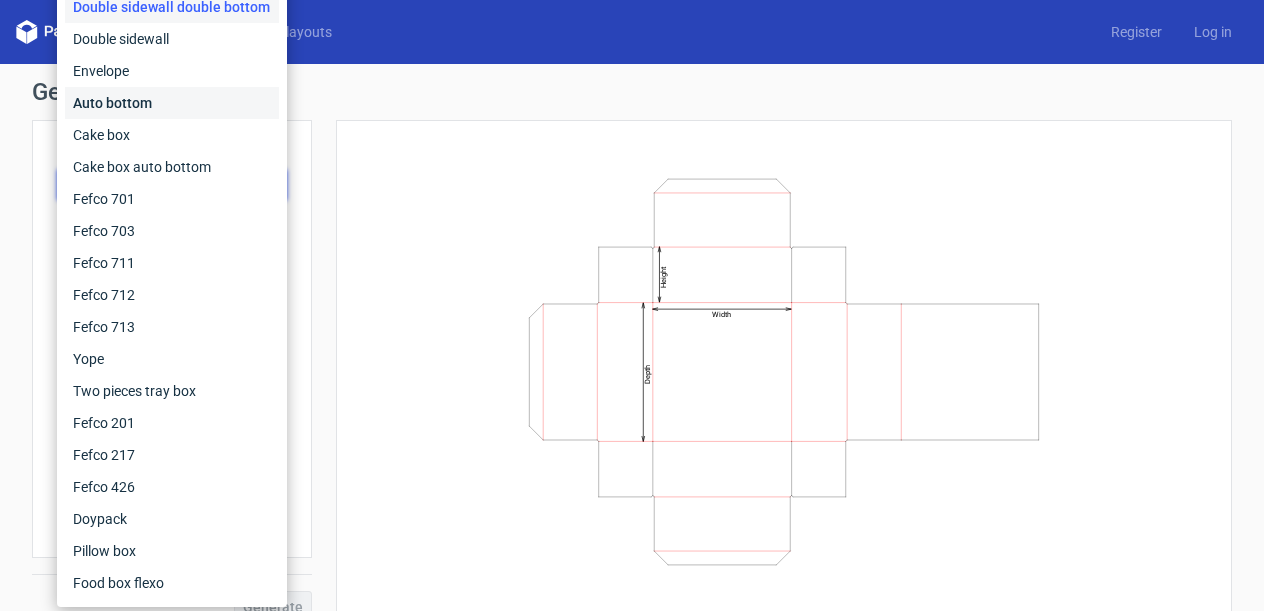 click on "Auto bottom" at bounding box center [172, 103] 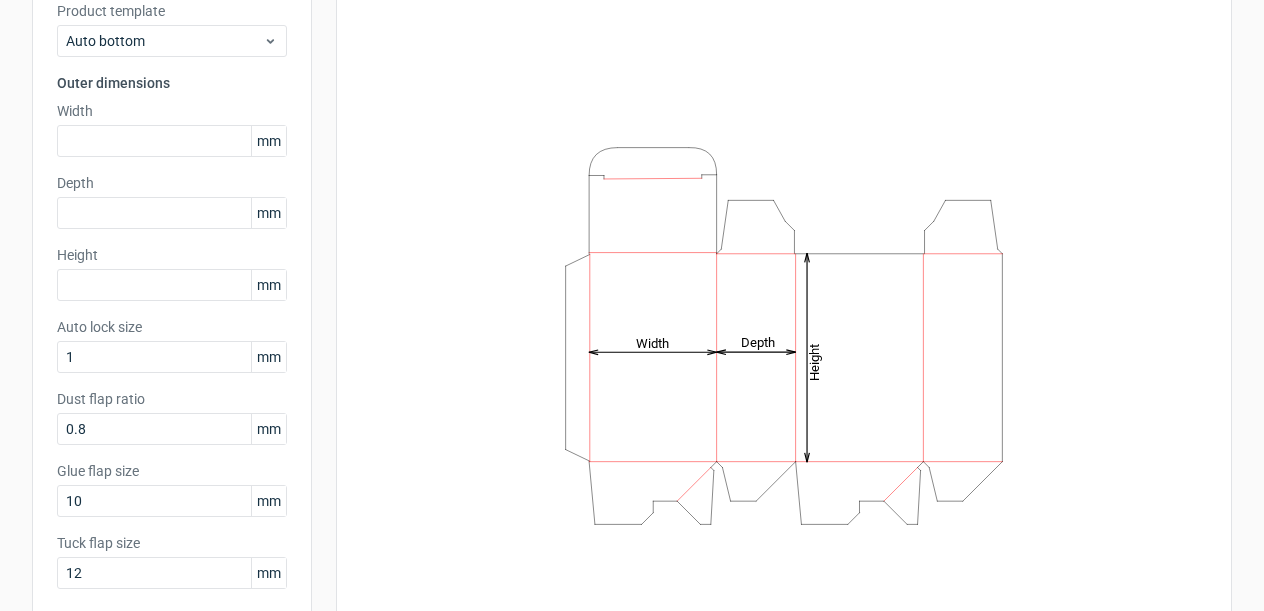 scroll, scrollTop: 0, scrollLeft: 0, axis: both 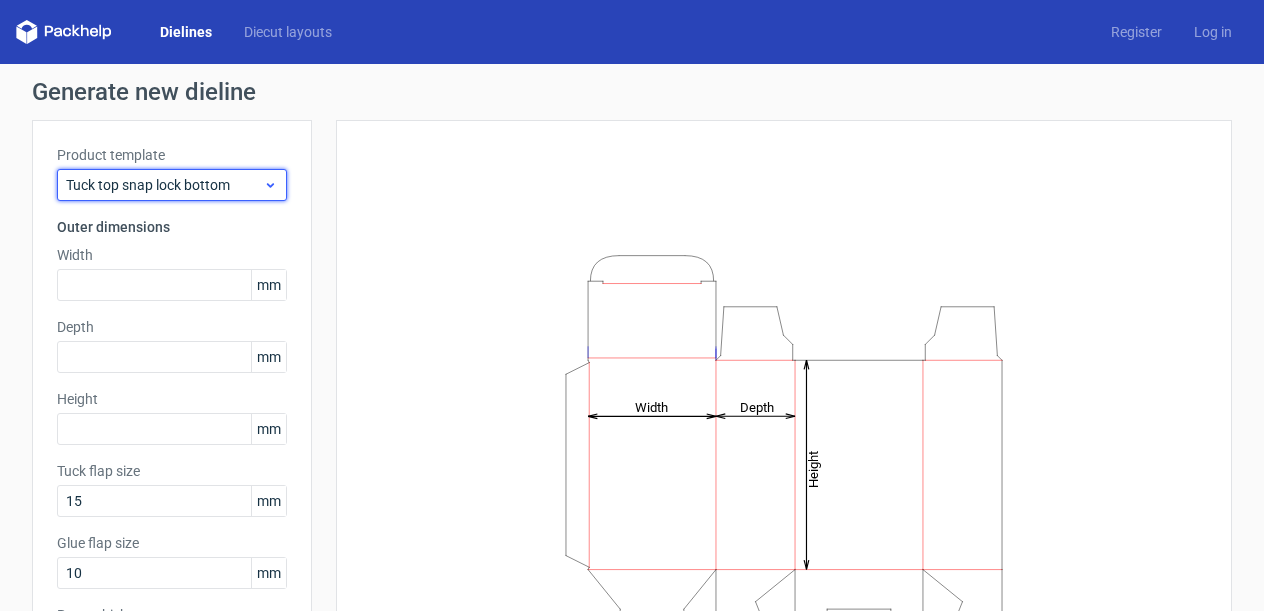 click 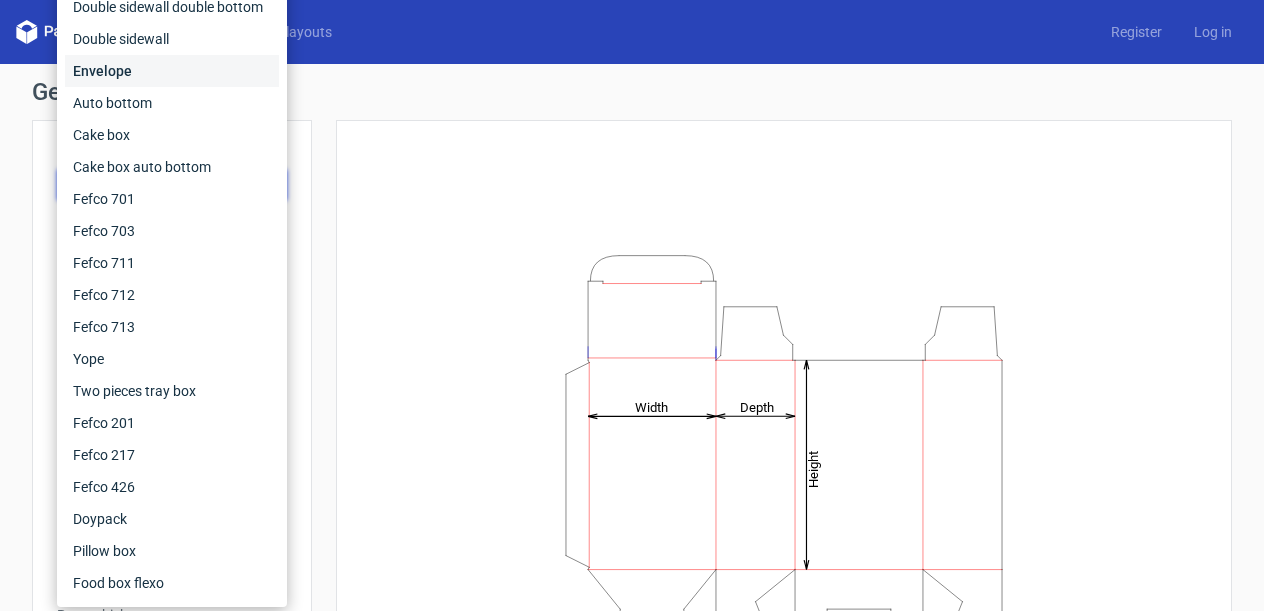 click on "Envelope" at bounding box center [172, 71] 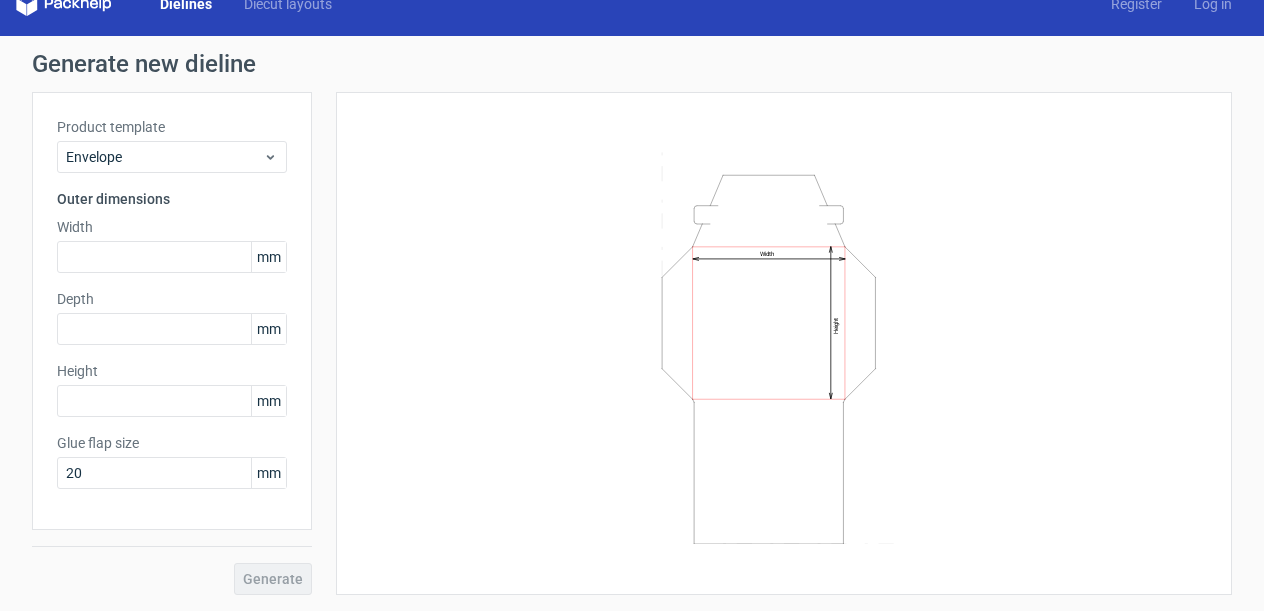 scroll, scrollTop: 0, scrollLeft: 0, axis: both 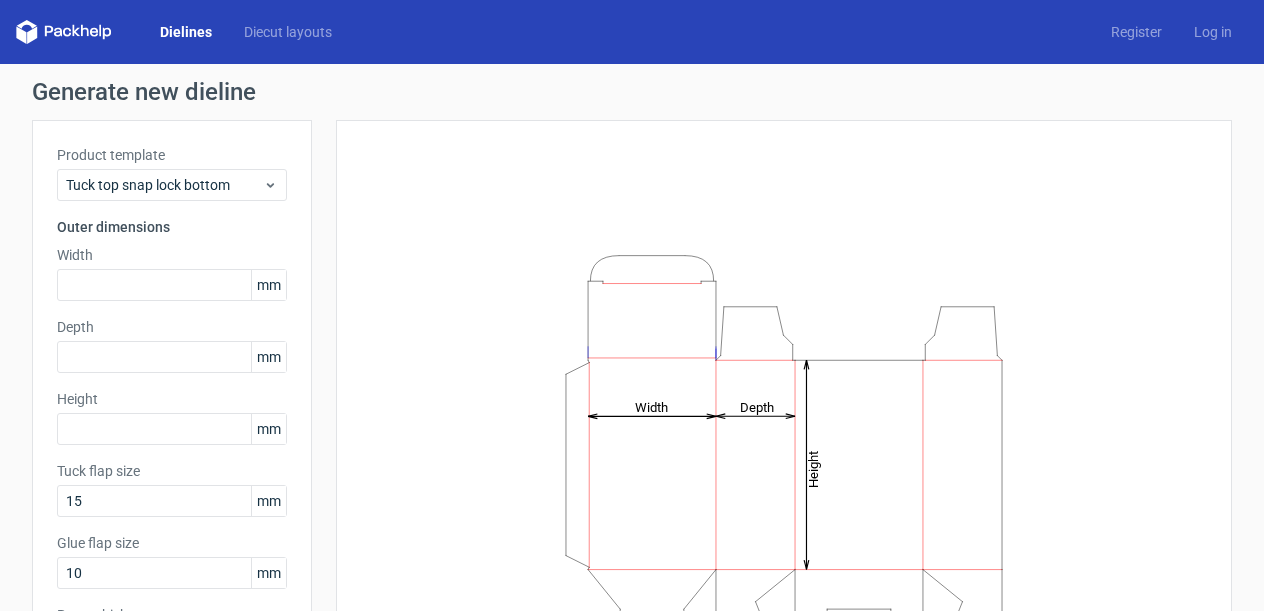 click on "Dielines" at bounding box center (186, 32) 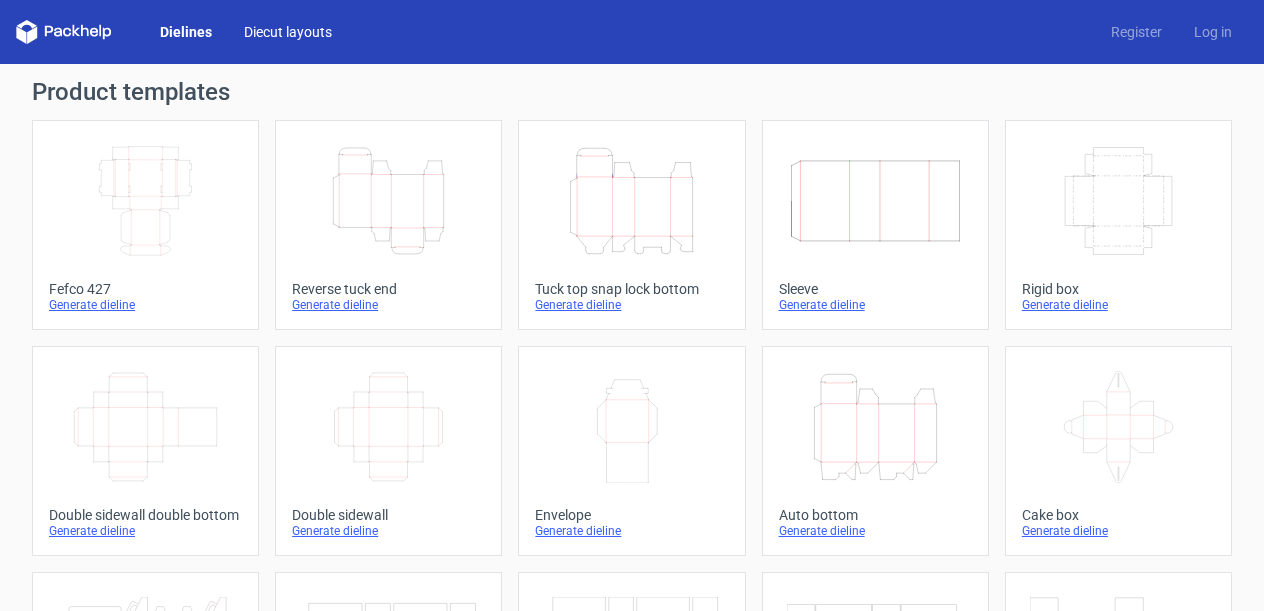 click on "Diecut layouts" at bounding box center (288, 32) 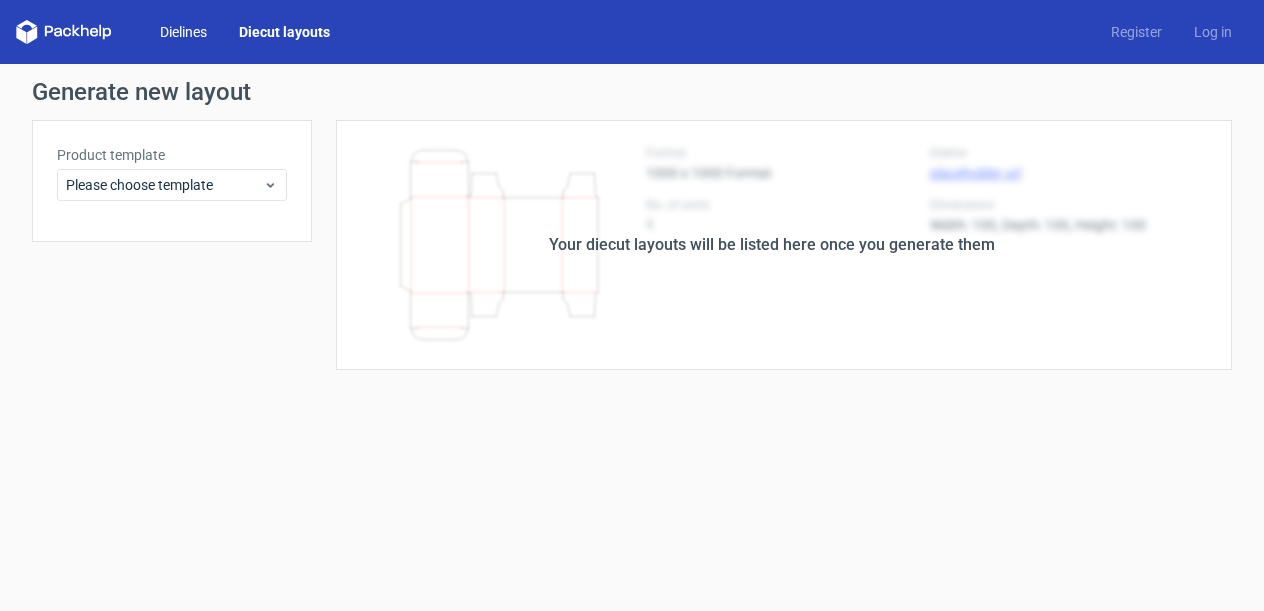 click on "Dielines" at bounding box center (183, 32) 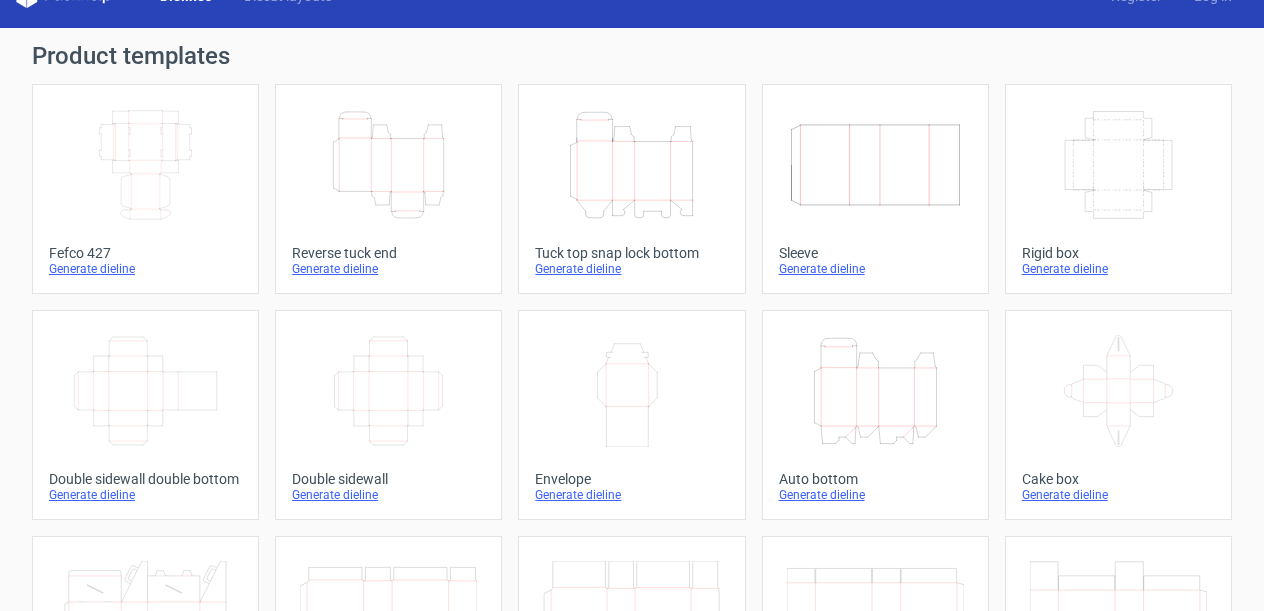 scroll, scrollTop: 15, scrollLeft: 0, axis: vertical 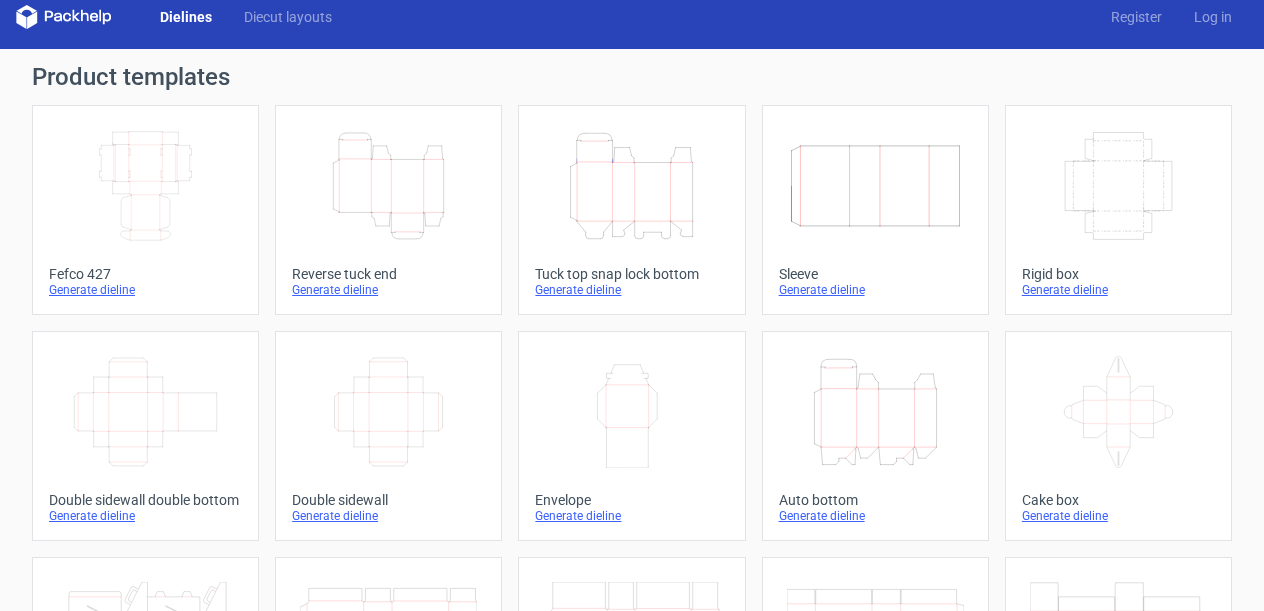 click on "Width
Depth
Height" 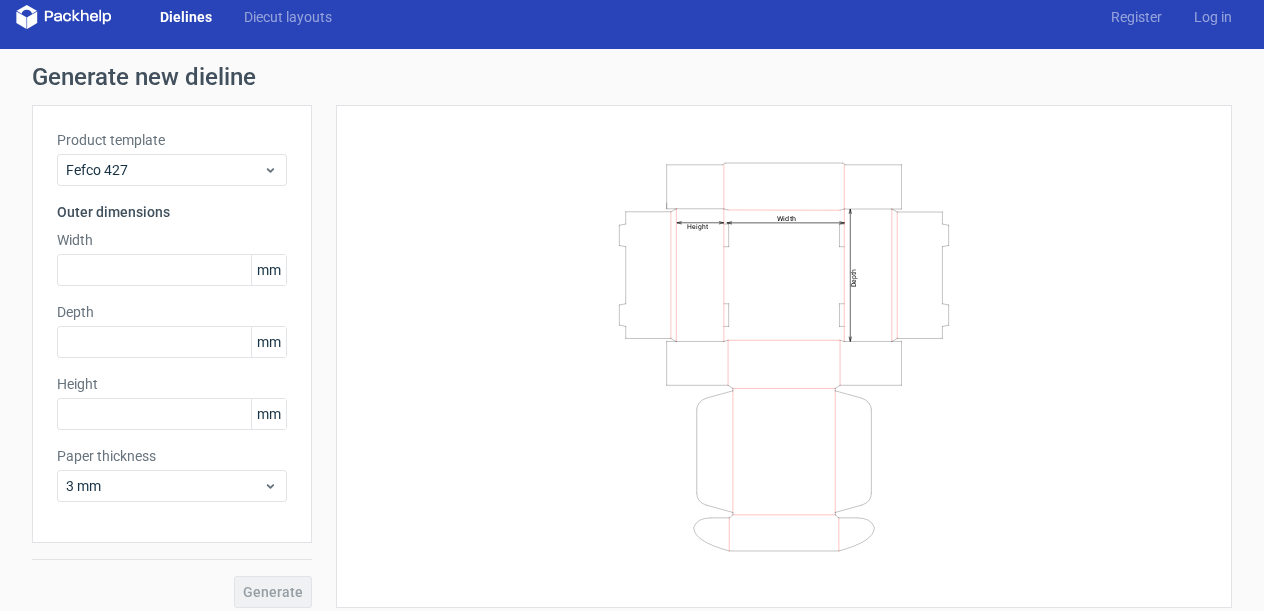 scroll, scrollTop: 0, scrollLeft: 0, axis: both 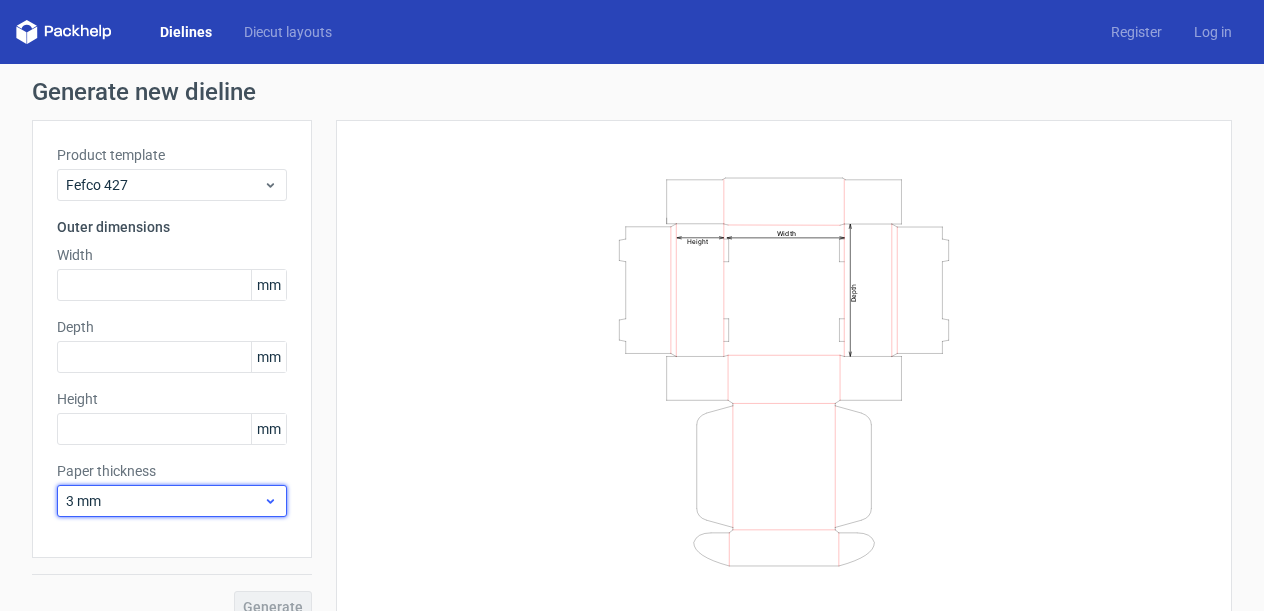 click 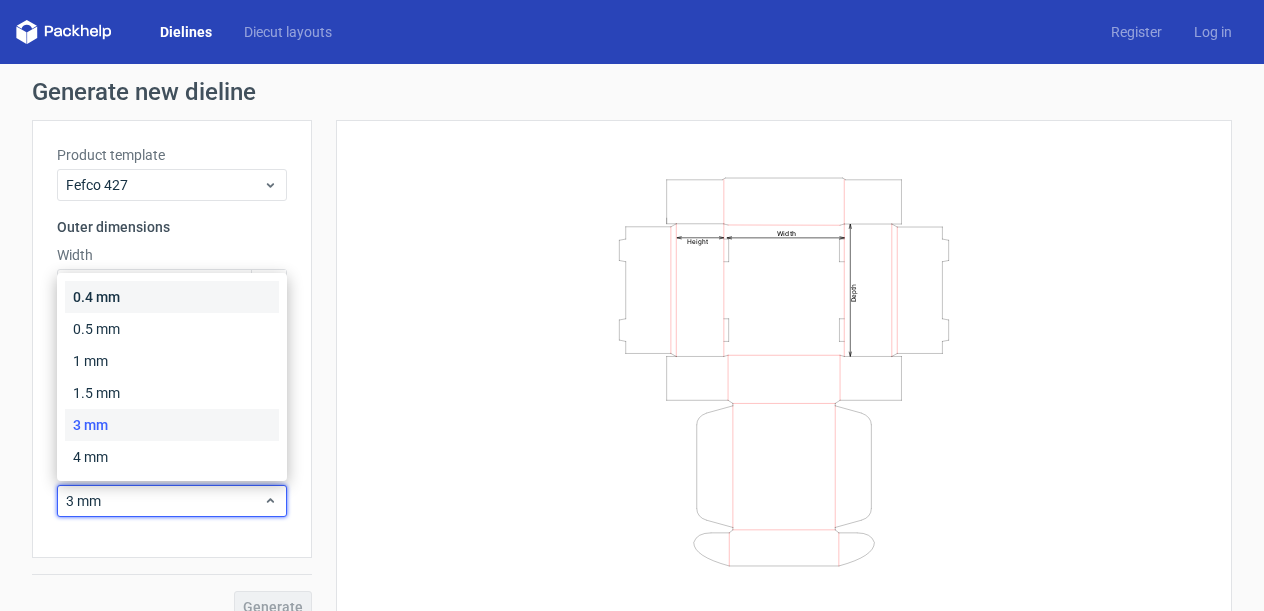click on "0.4 mm" at bounding box center [172, 297] 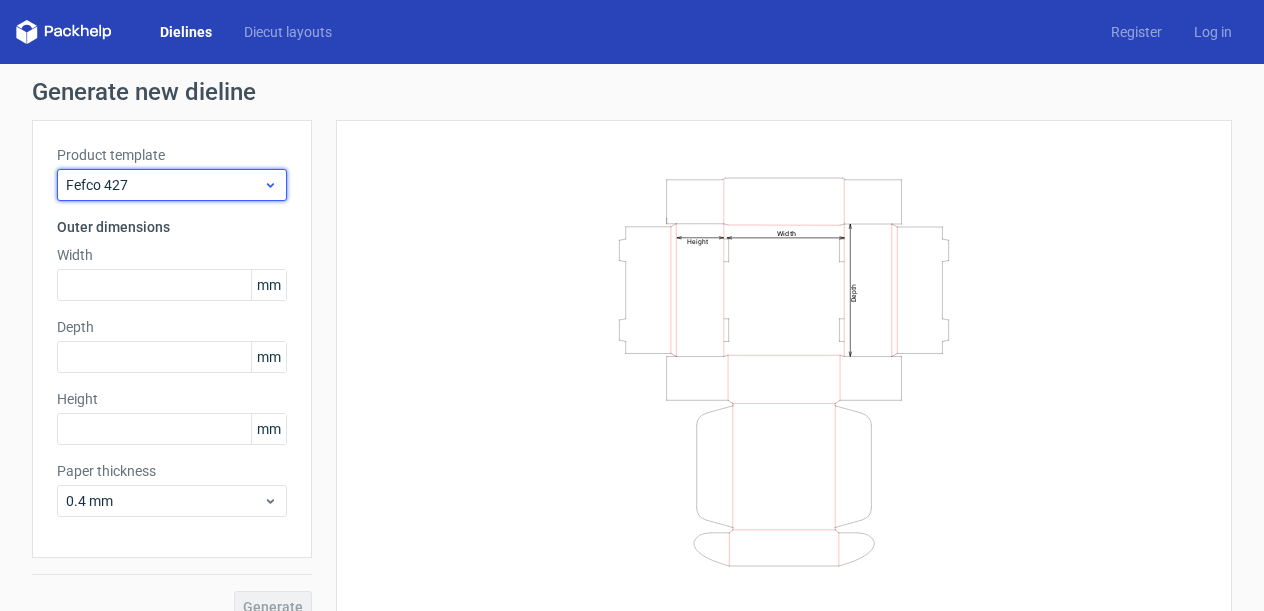 click 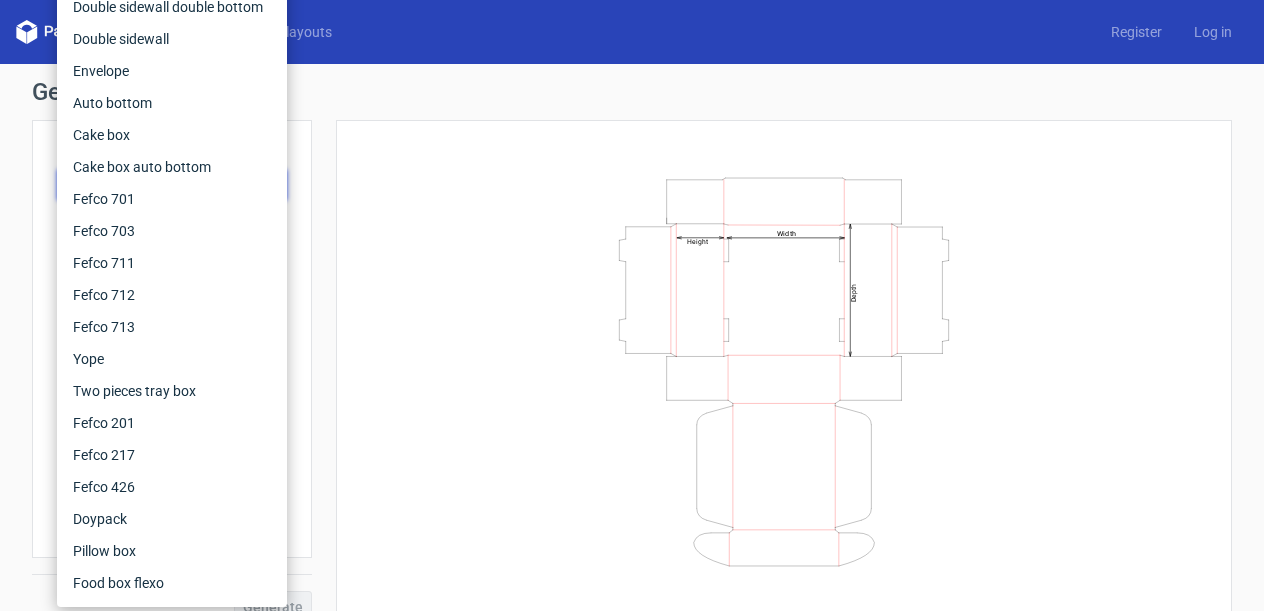 click on "Generate new dieline" at bounding box center [632, 92] 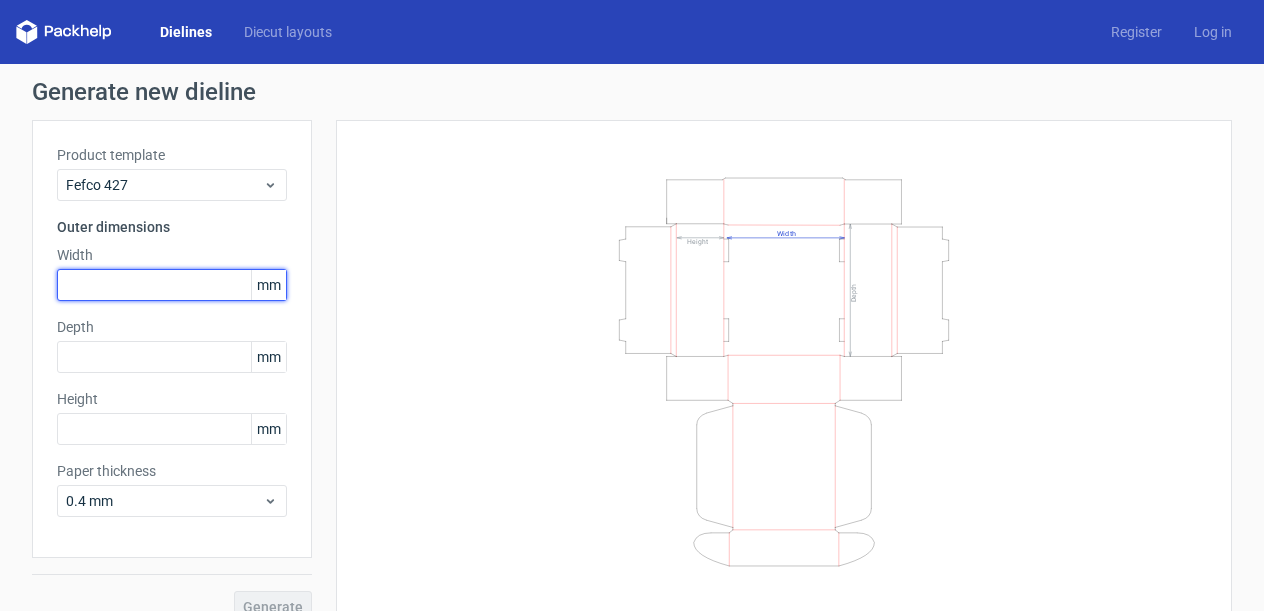 click at bounding box center [172, 285] 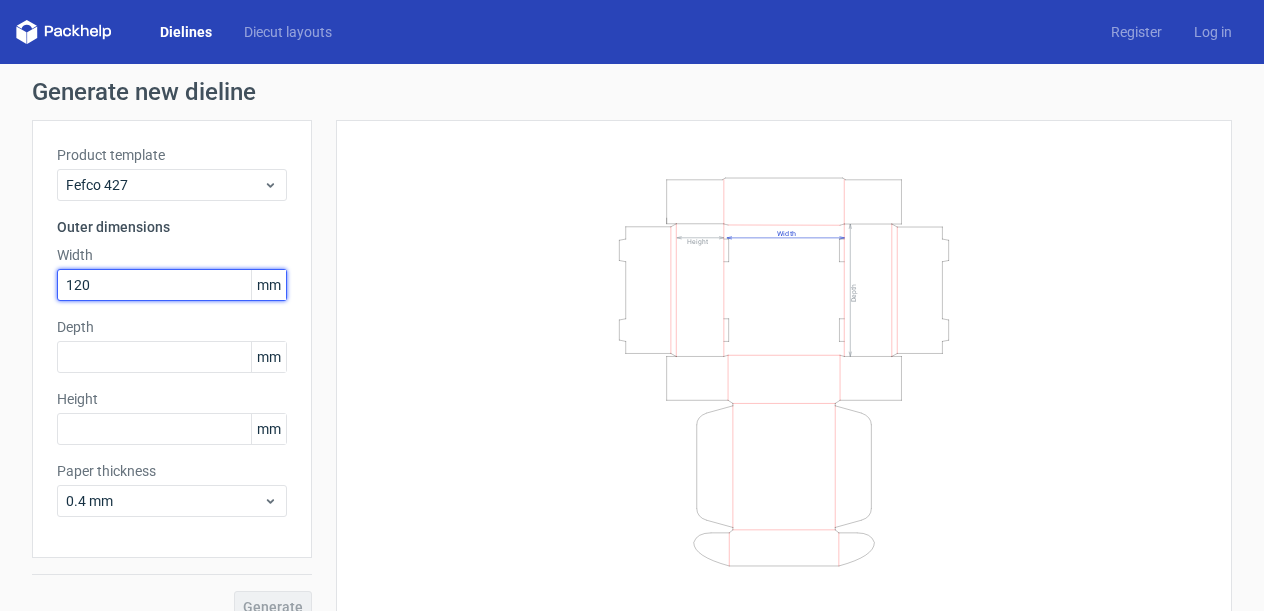 type on "120" 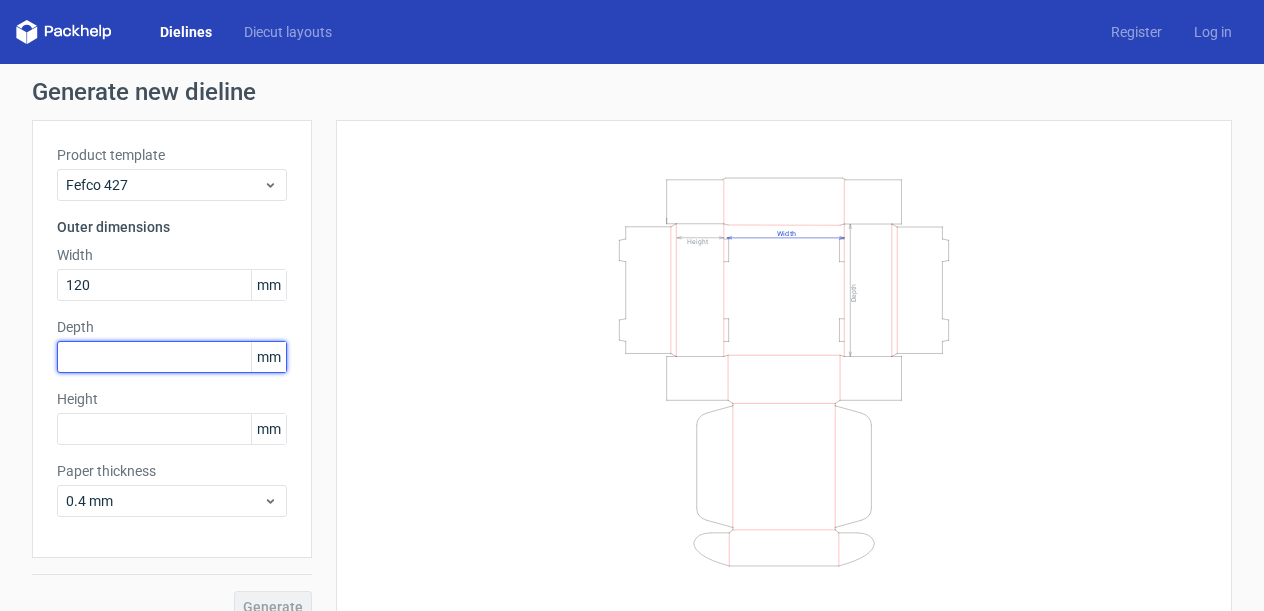 click at bounding box center [172, 357] 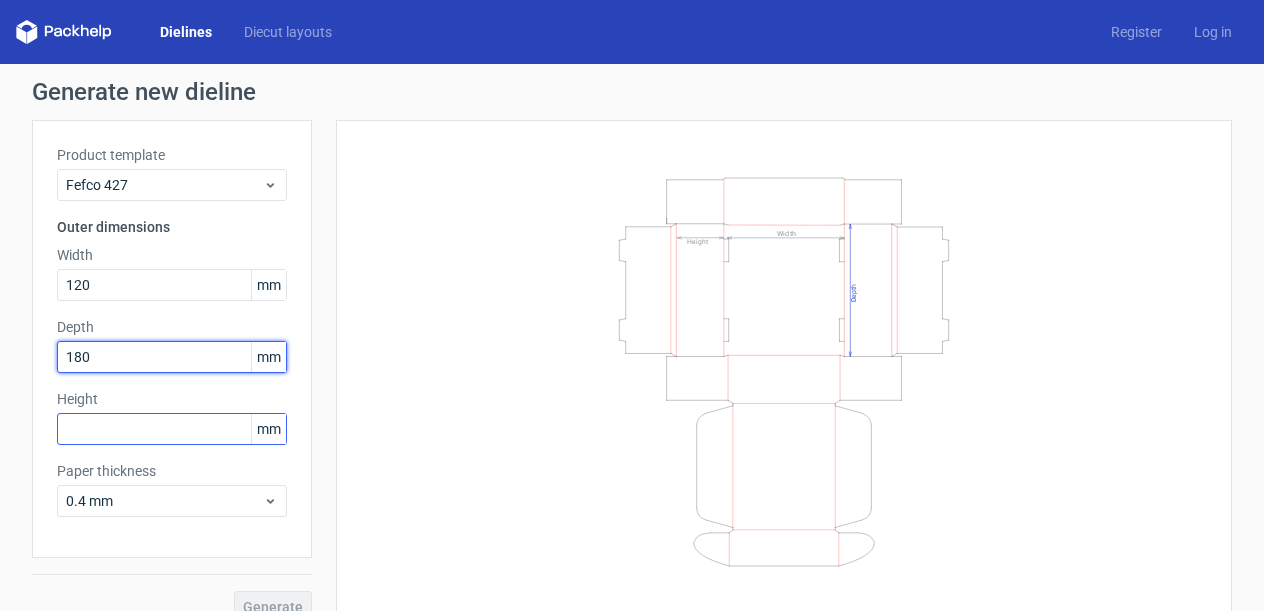 type on "180" 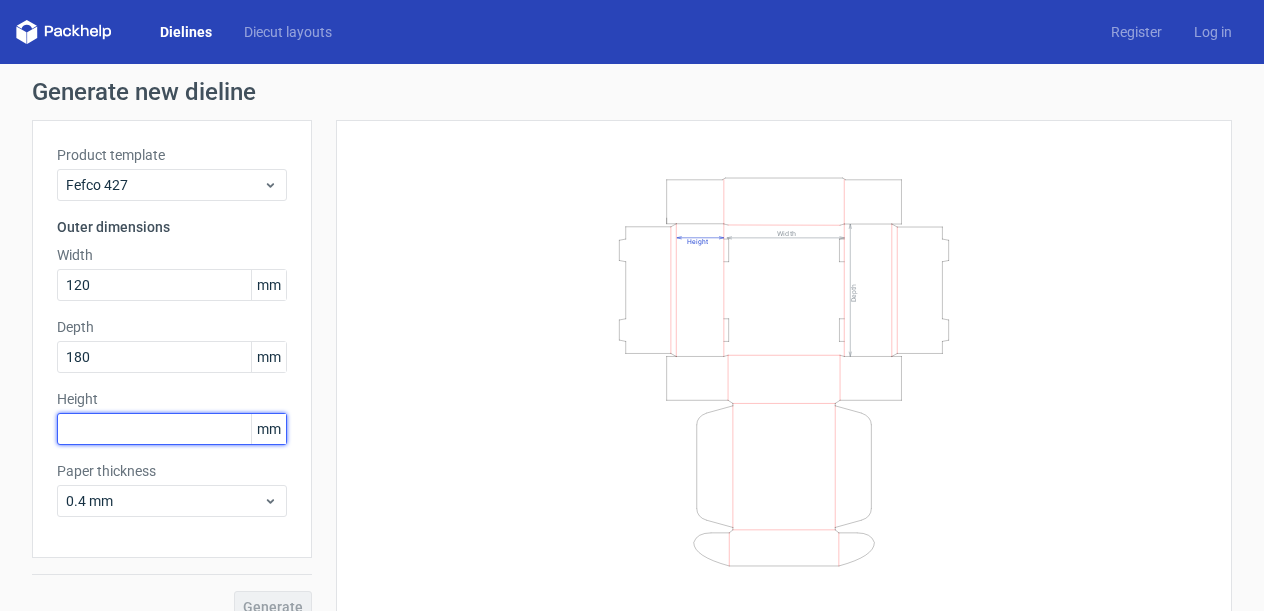click at bounding box center [172, 429] 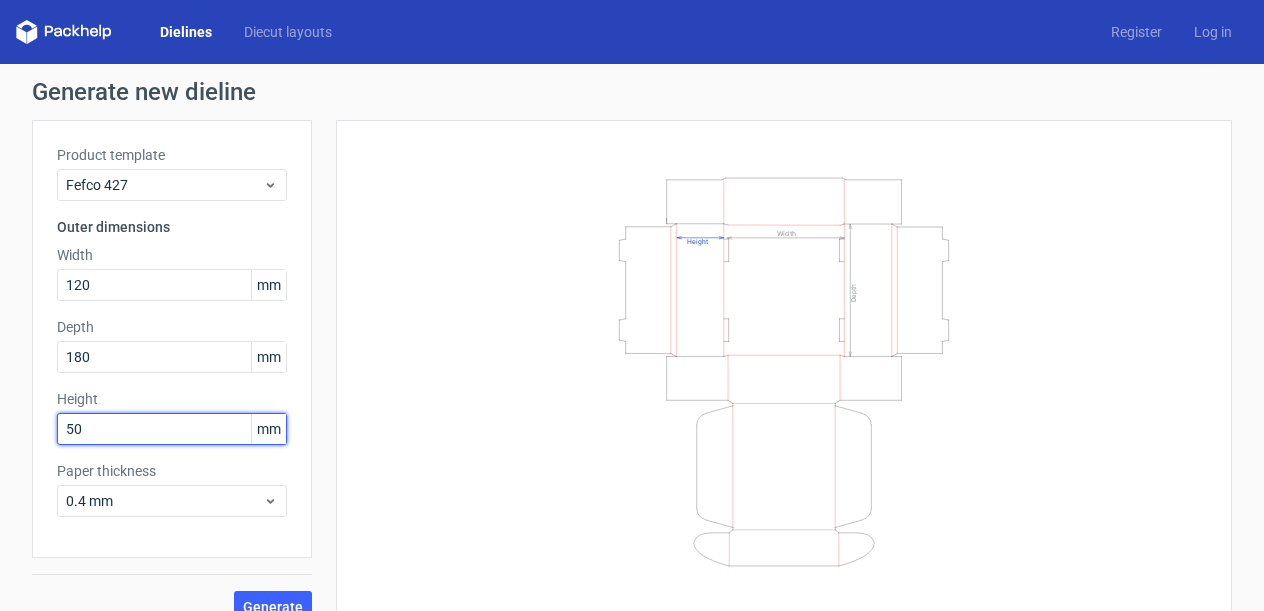 type on "50" 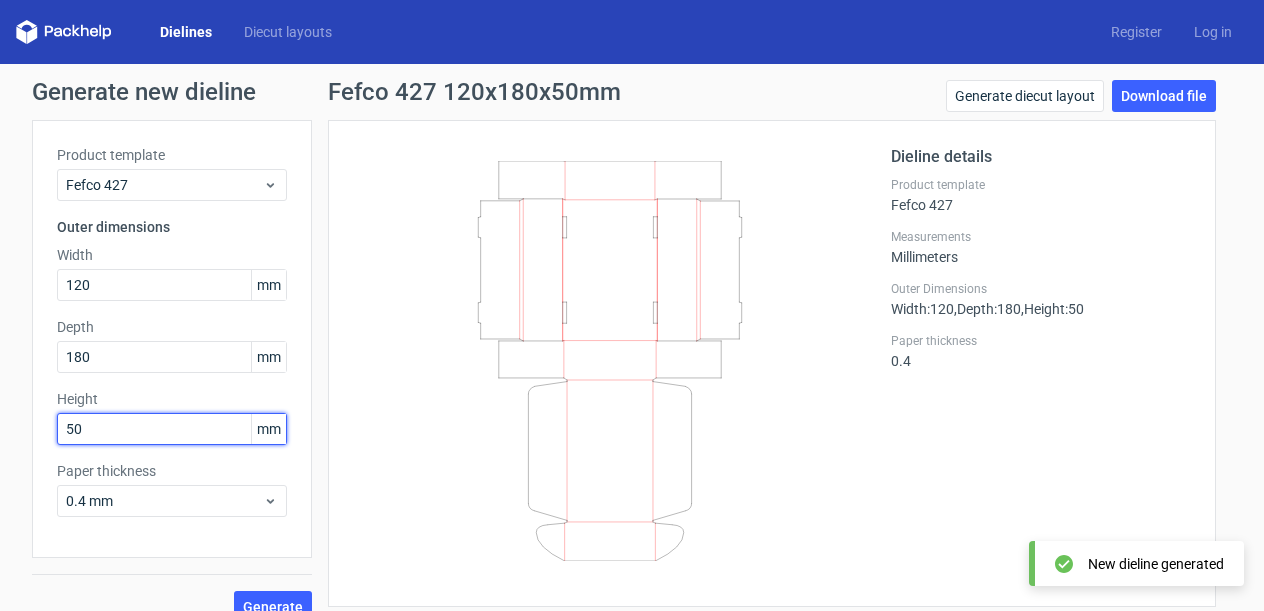 scroll, scrollTop: 28, scrollLeft: 0, axis: vertical 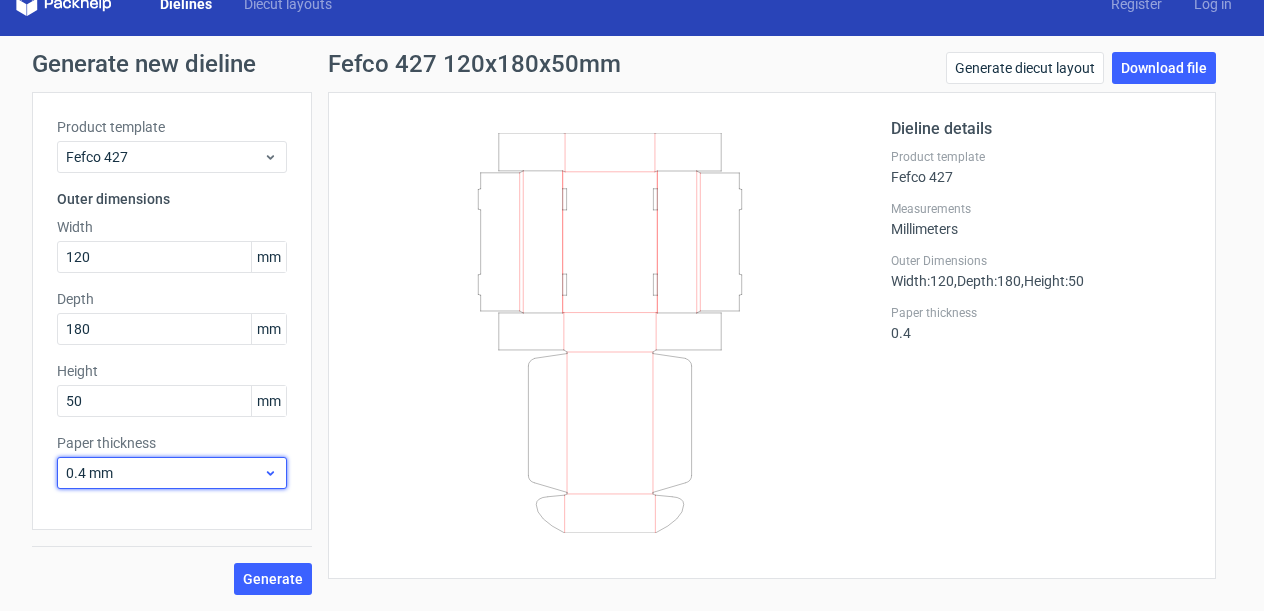 click 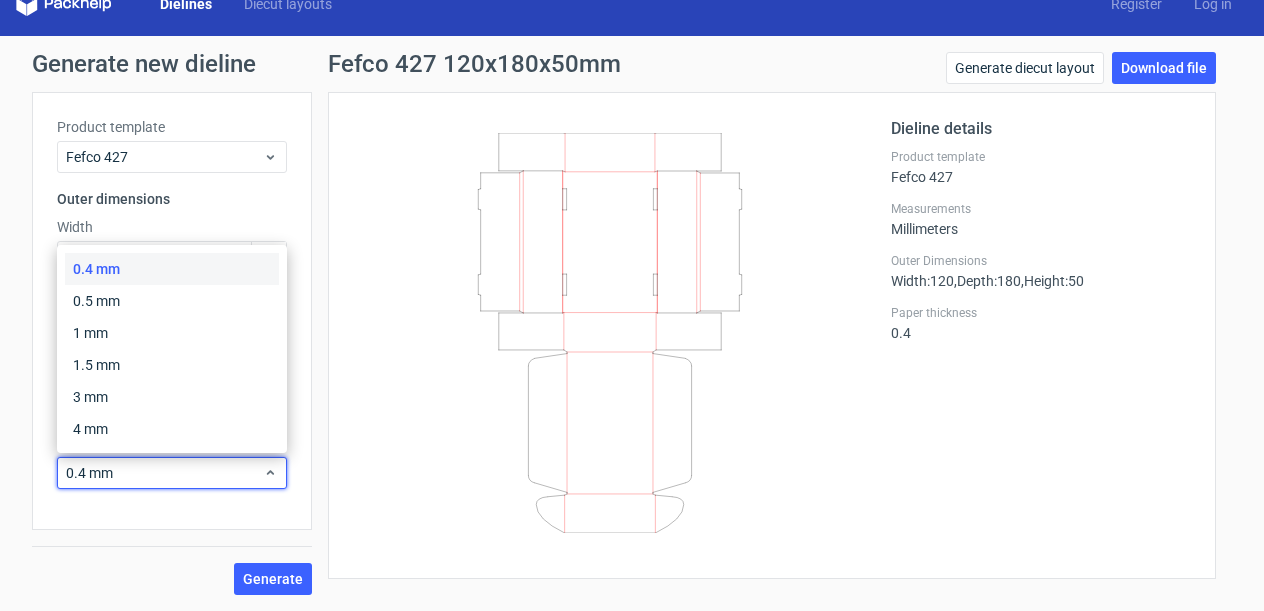 click on "0.4 mm" at bounding box center [172, 269] 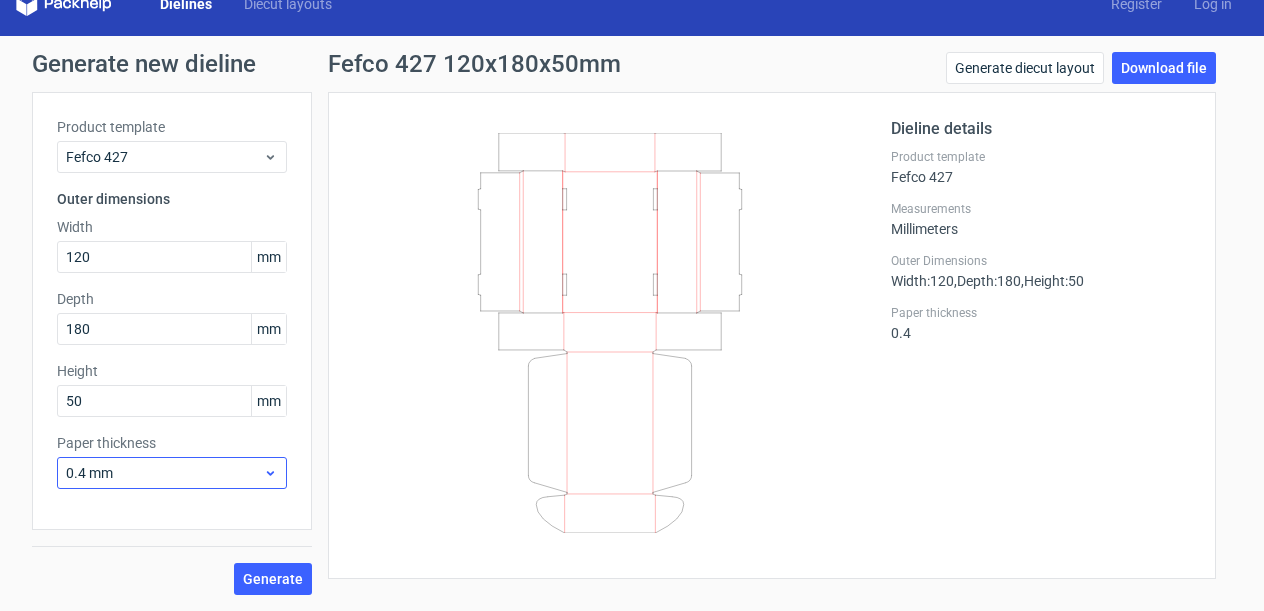 scroll, scrollTop: 0, scrollLeft: 0, axis: both 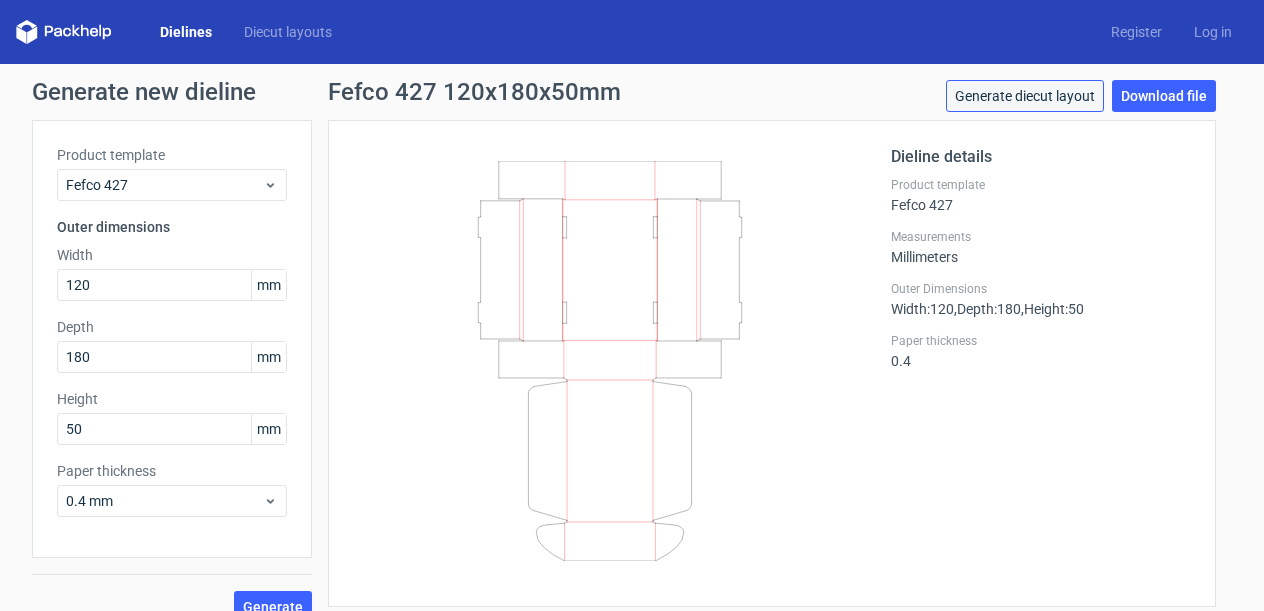 click on "Generate diecut layout" at bounding box center (1025, 96) 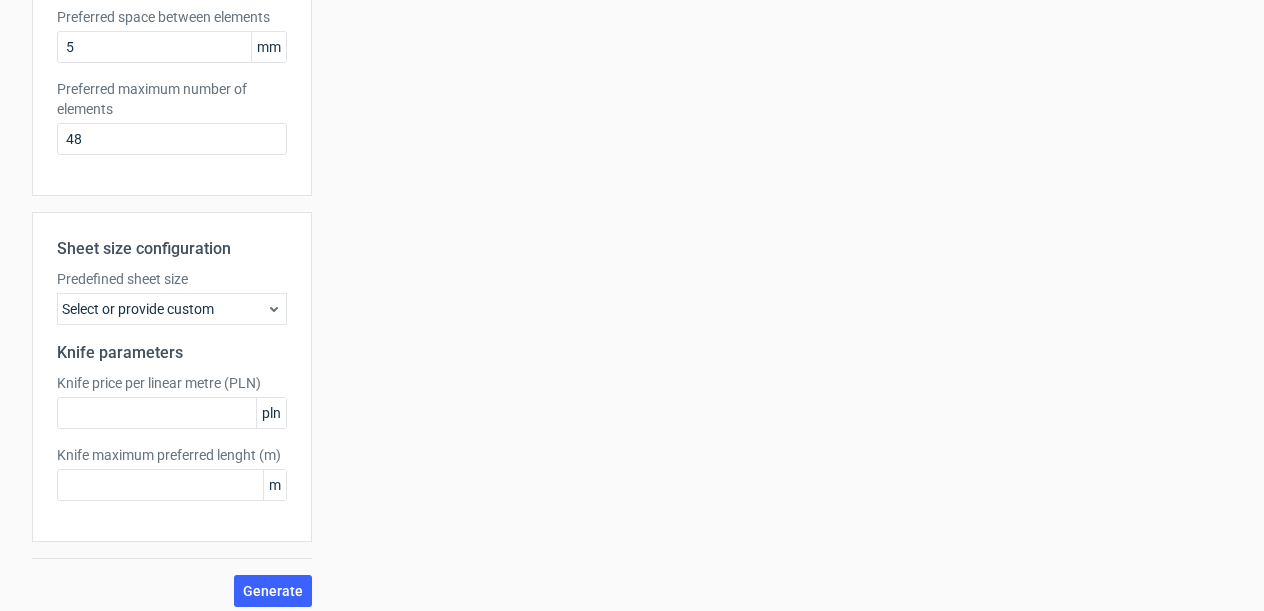 scroll, scrollTop: 466, scrollLeft: 0, axis: vertical 